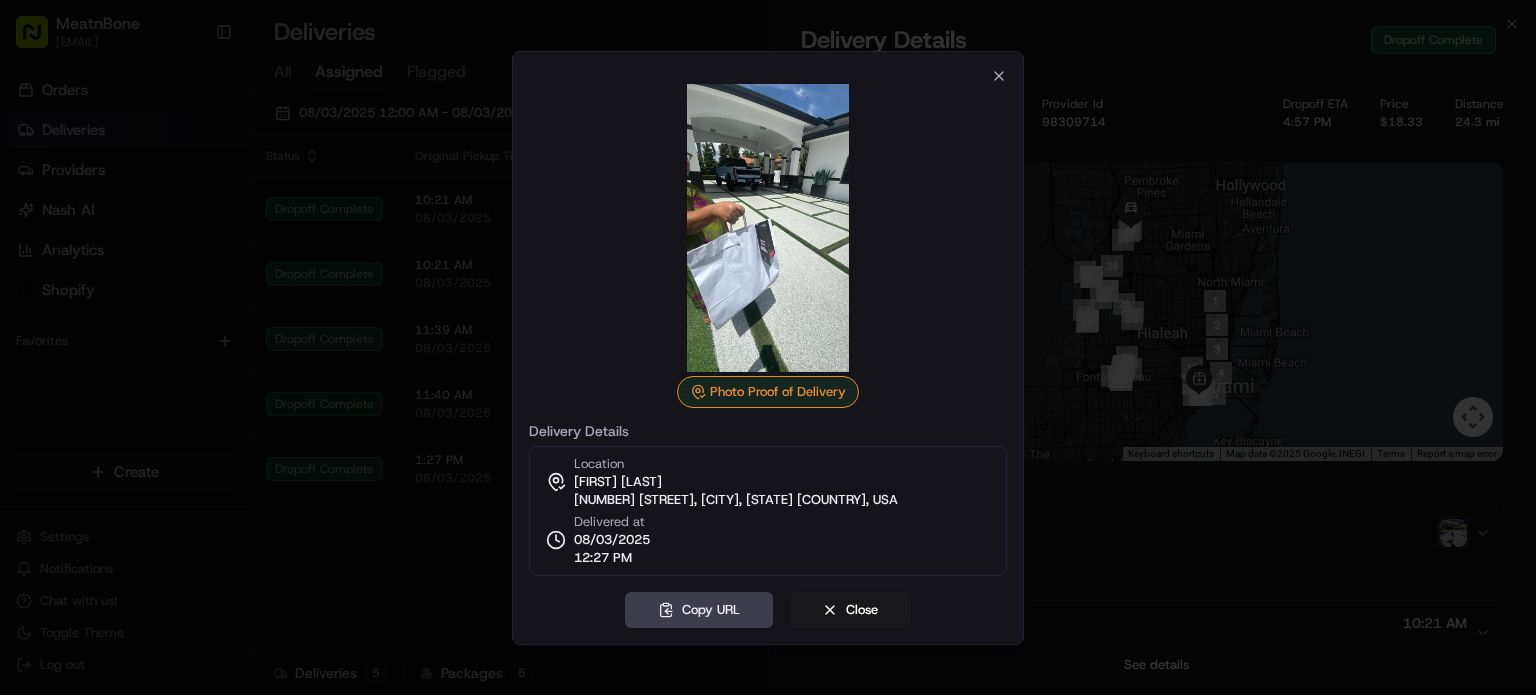 scroll, scrollTop: 0, scrollLeft: 0, axis: both 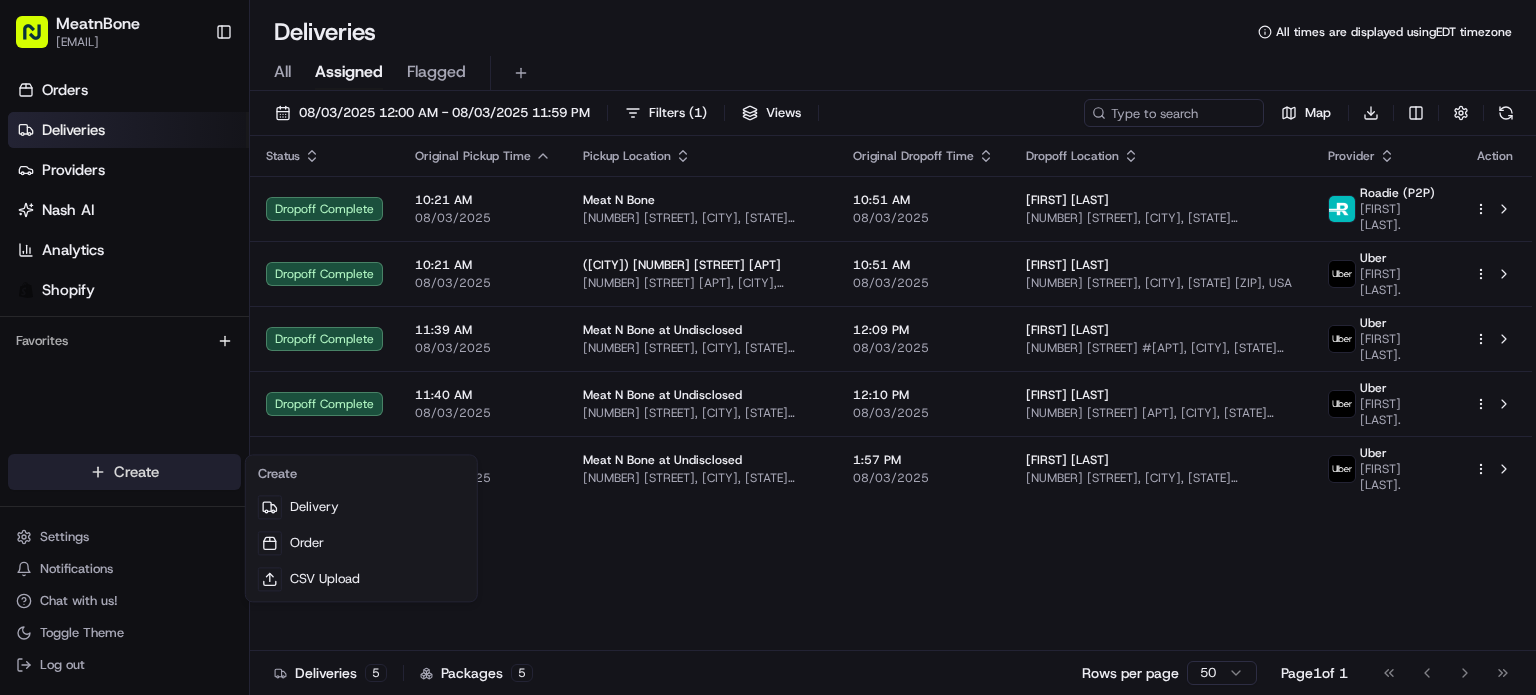 click on "All Assigned Flagged 08/03/2025 12:00 AM - 08/03/2025 11:59 PM Filters ( 1 ) Views Map Download Status Original Pickup Time Pickup Location Original Dropoff Time Dropoff Location Provider Action Dropoff Complete 10:21 AM 08/03/2025 Meat N Bone [NUMBER] [STREET], [CITY], [STATE] [COUNTRY], USA [TIME] 08/03/2025 [FIRST] [LAST] [NUMBER] [STREET], [CITY], [STATE] [COUNTRY], USA [PROVIDER] [FIRST] [LAST]. Dropoff Complete 10:21 AM 08/03/2025 ([CITY]) [NUMBER] [STREET] [TIME] 08/03/2025 [PROVIDER] [TIME]" at bounding box center [768, 347] 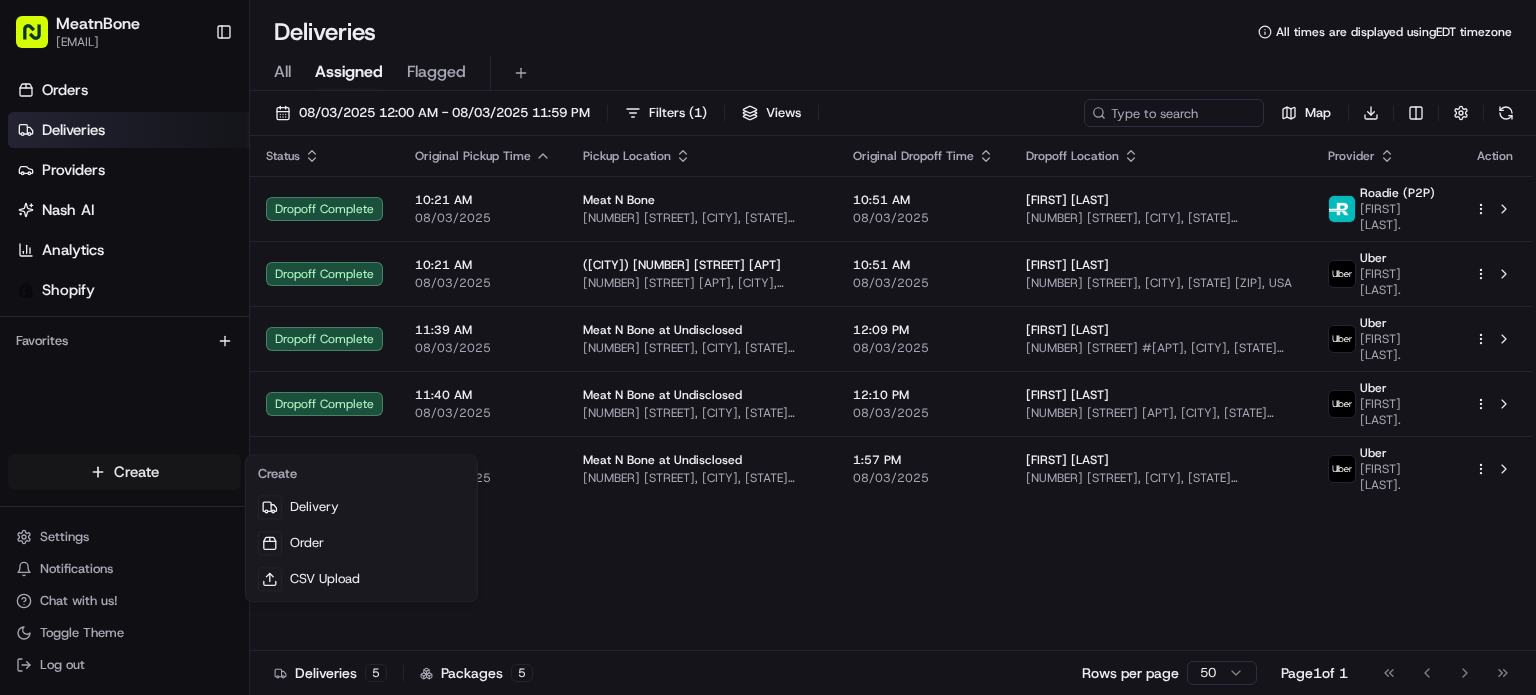 click on "Create" at bounding box center (361, 474) 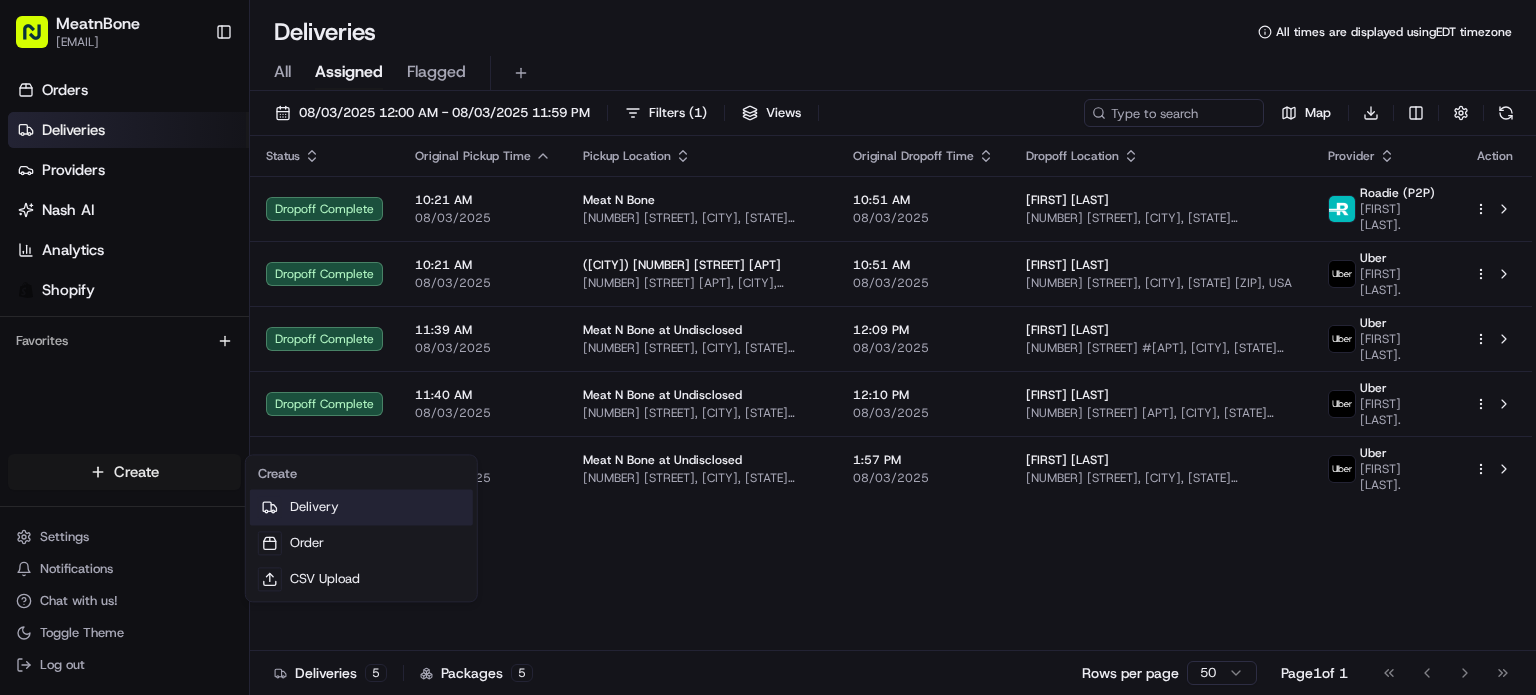 drag, startPoint x: 352, startPoint y: 501, endPoint x: 392, endPoint y: 496, distance: 40.311287 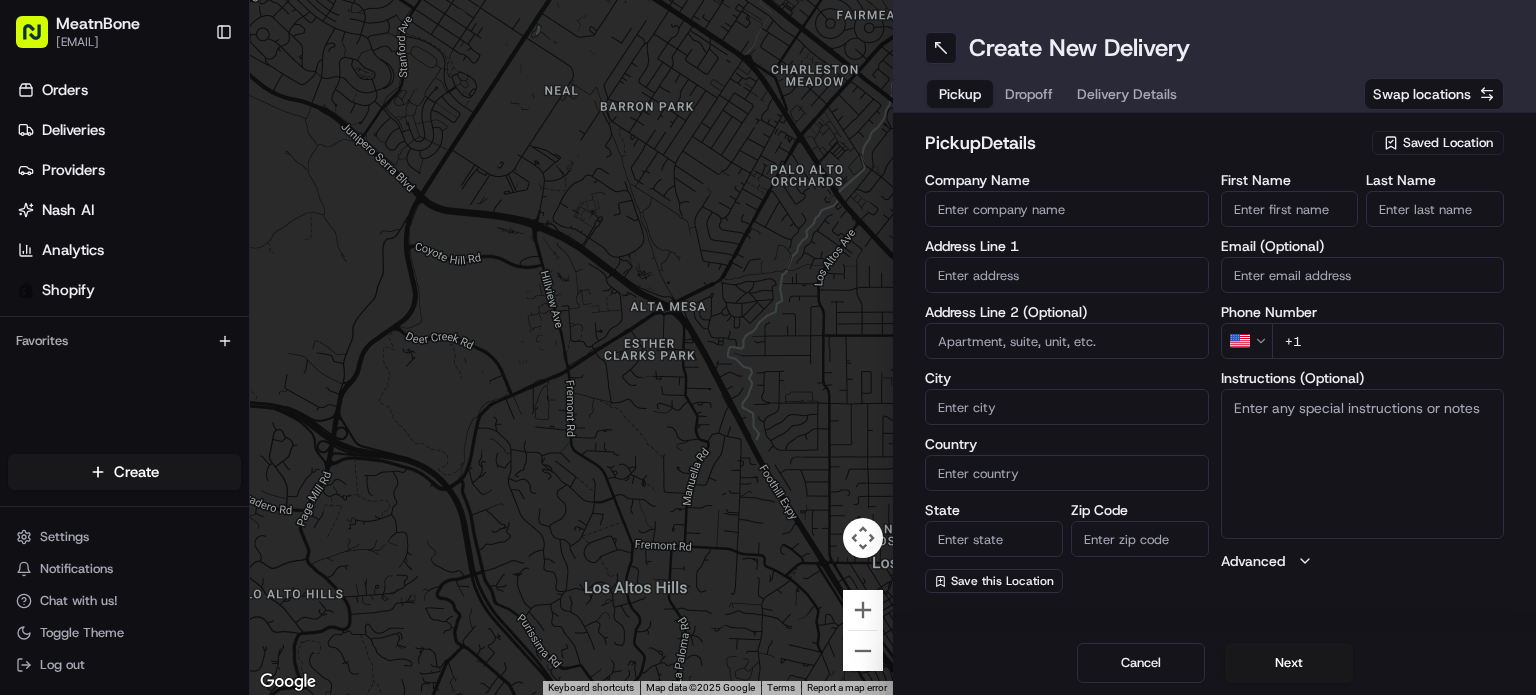 click on "Saved Location" at bounding box center [1438, 143] 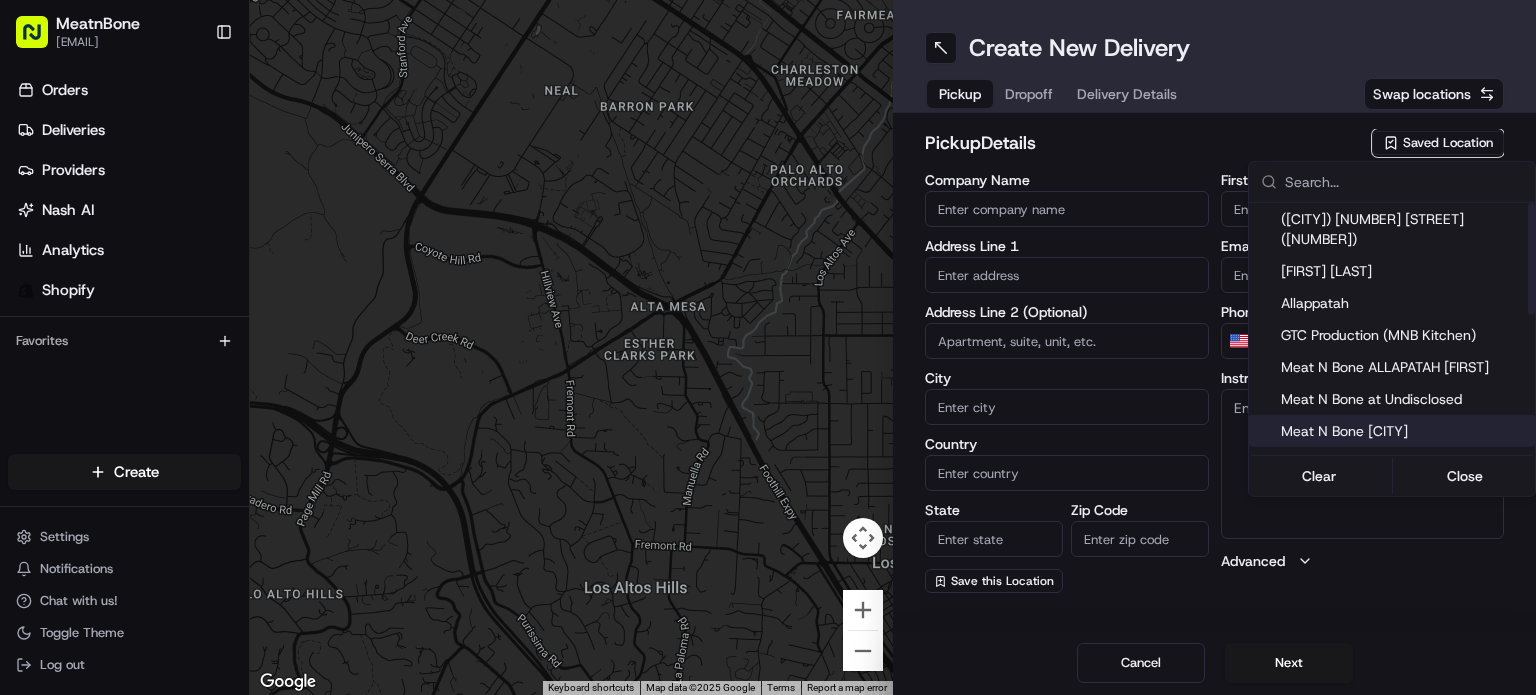click on "Meat N Bone at Undisclosed" at bounding box center (1404, 399) 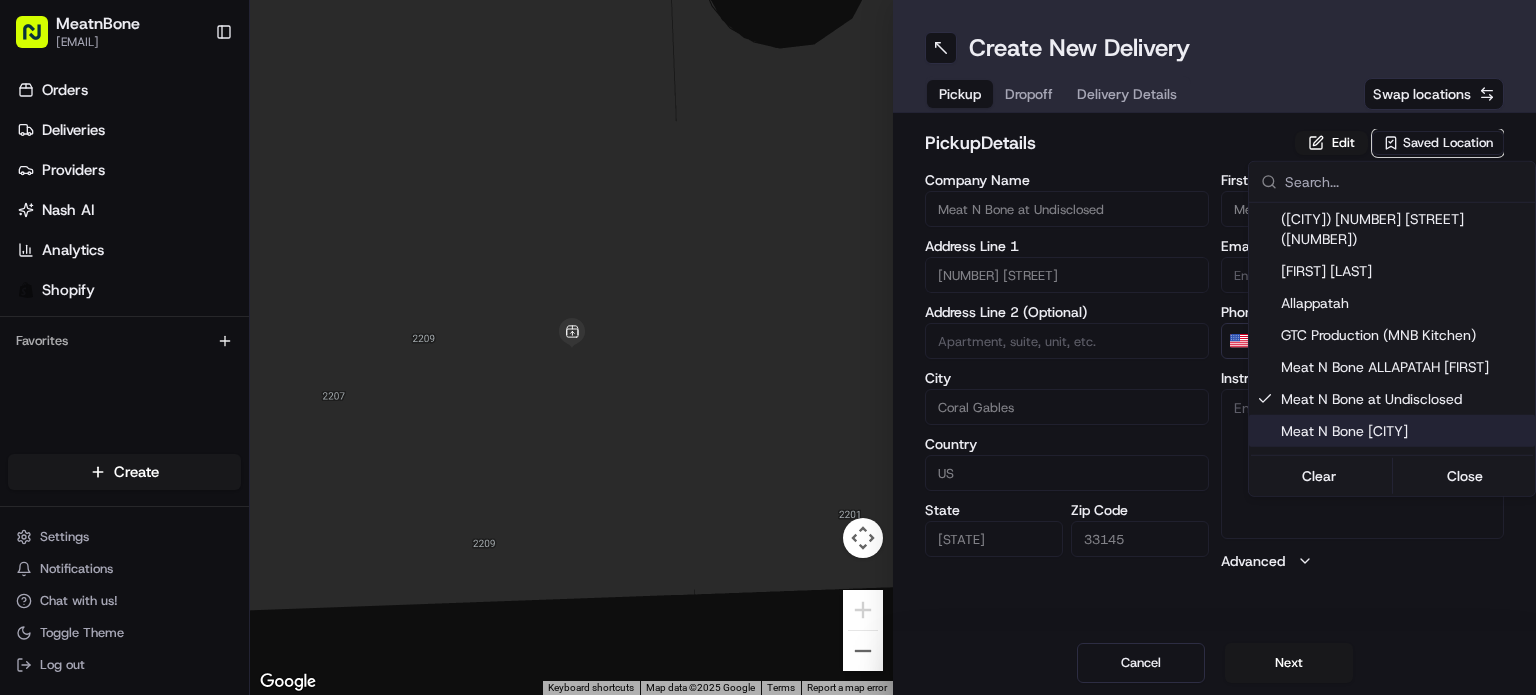 click on "Map Data Map data ©2025 Google Map data ©2025 Google 2 m Click to toggle between metric and imperial units Terms Report a map error Create New Delivery Pickup Dropoff Delivery Details Swap locations pickup Details Edit Saved Location Company Name Meat N Bone at Undisclosed Address Line 1 [NUMBER] [STREET] Address Line 2 (Optional) City [CITY] Country US" at bounding box center [768, 347] 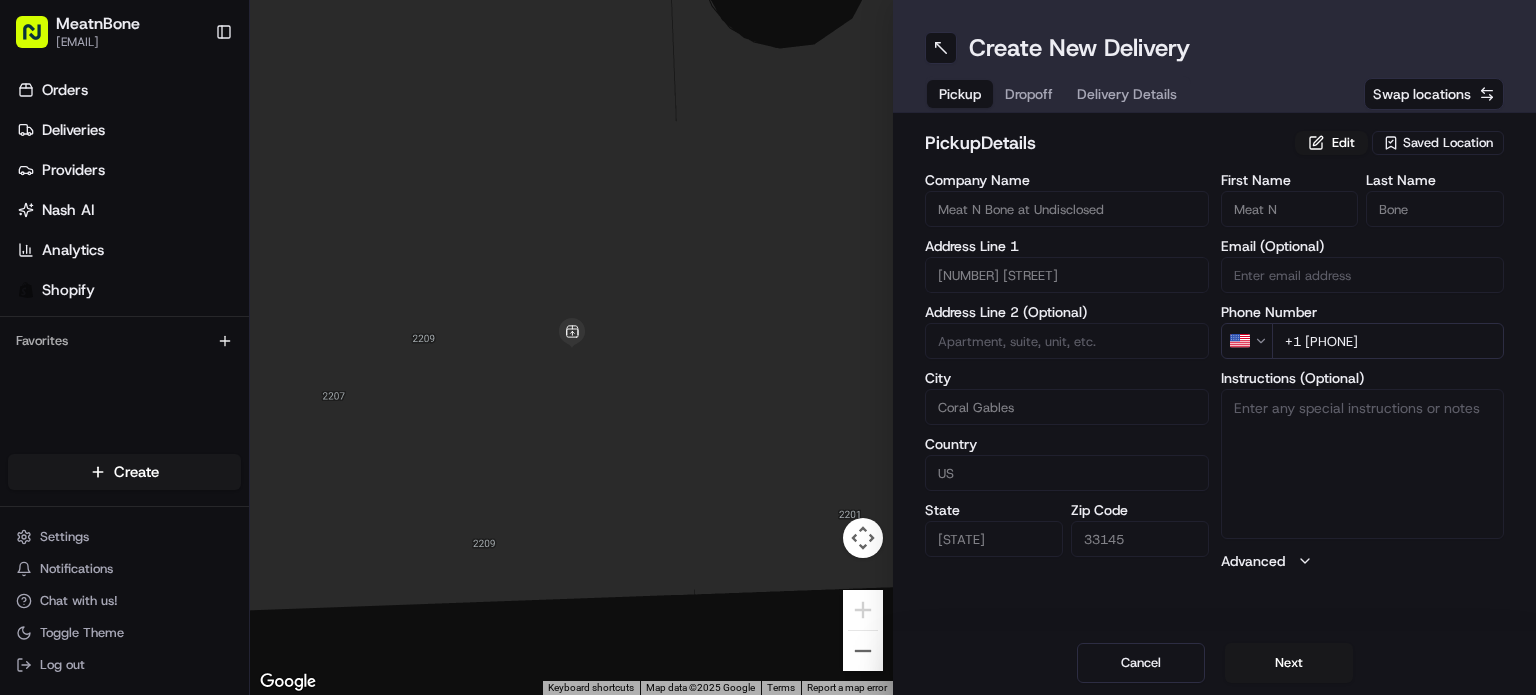 drag, startPoint x: 1286, startPoint y: 671, endPoint x: 1215, endPoint y: 597, distance: 102.55243 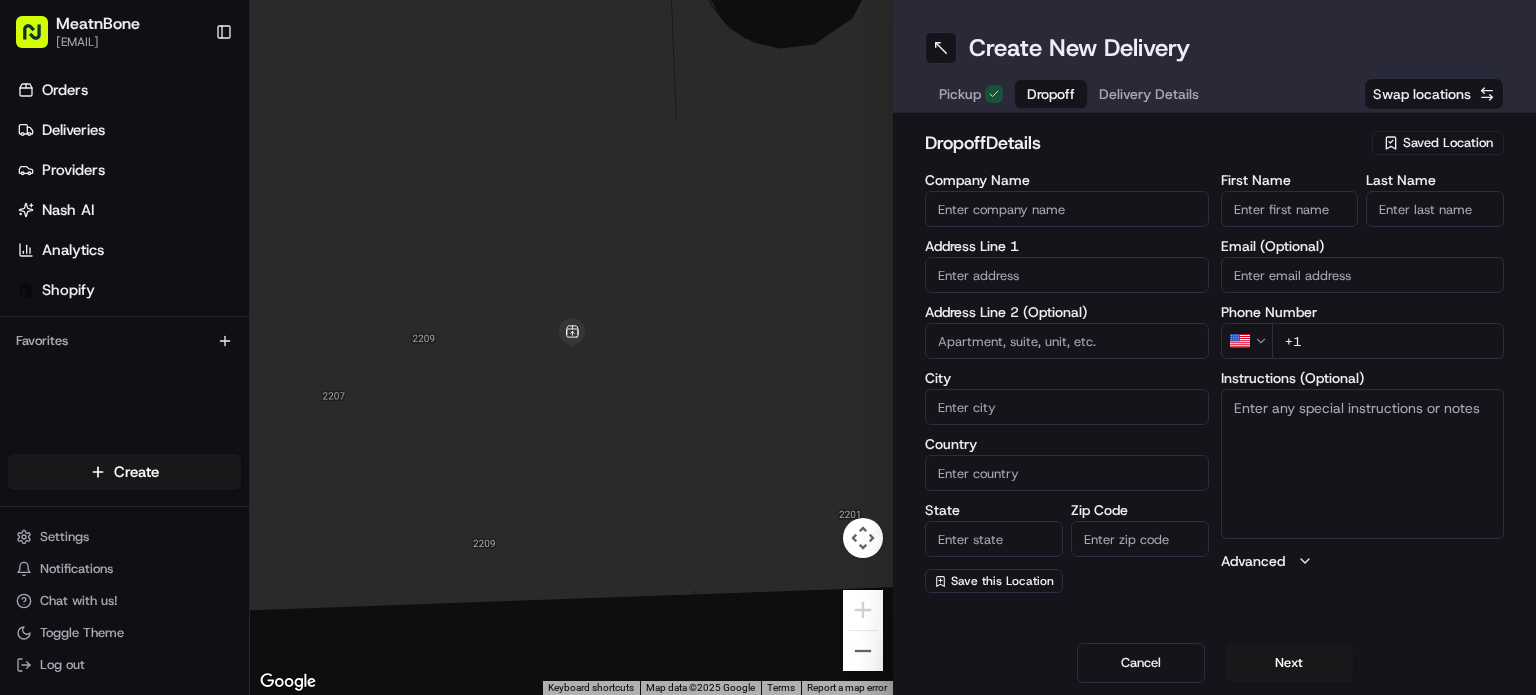 click on "Company Name Address Line 1 Address Line 2 (Optional) City Country State Zip Code Save this Location" at bounding box center (1067, 383) 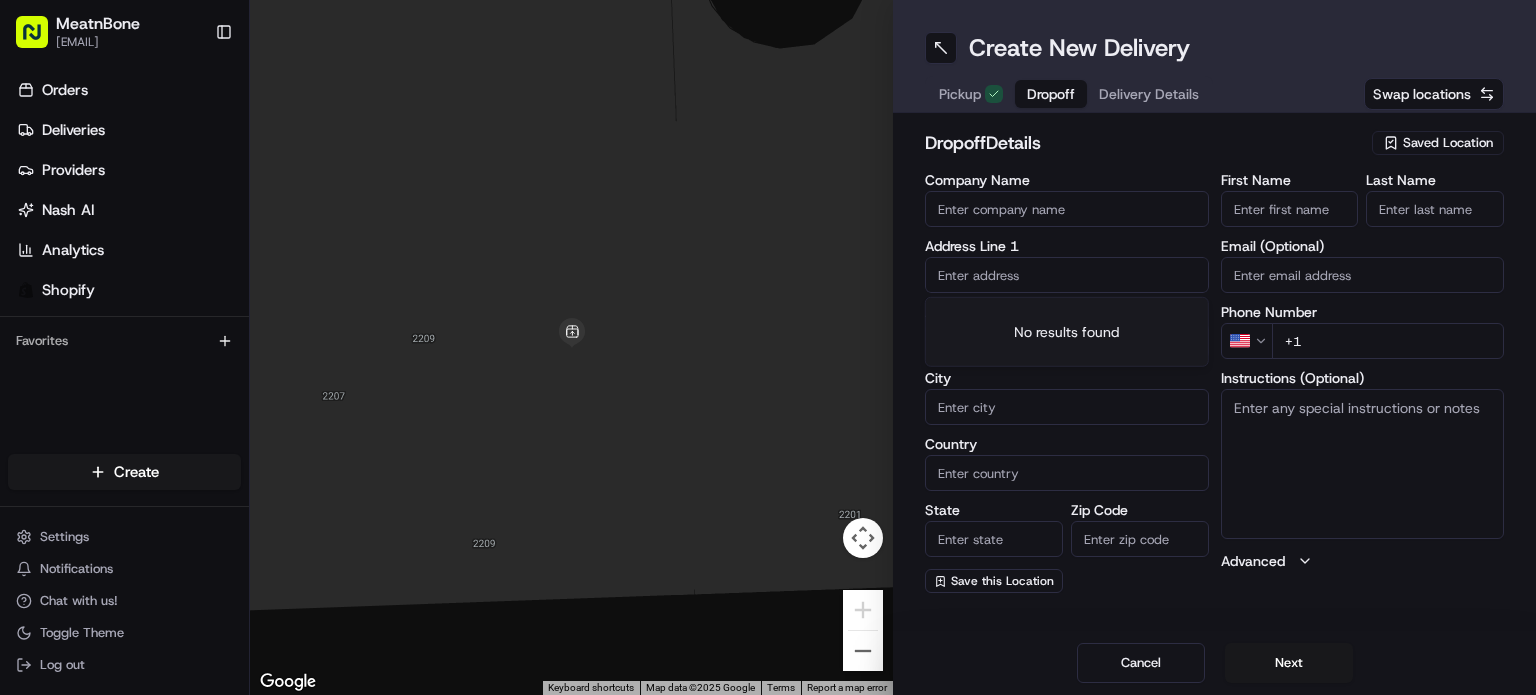 paste on "[NUMBER] [STREET]" 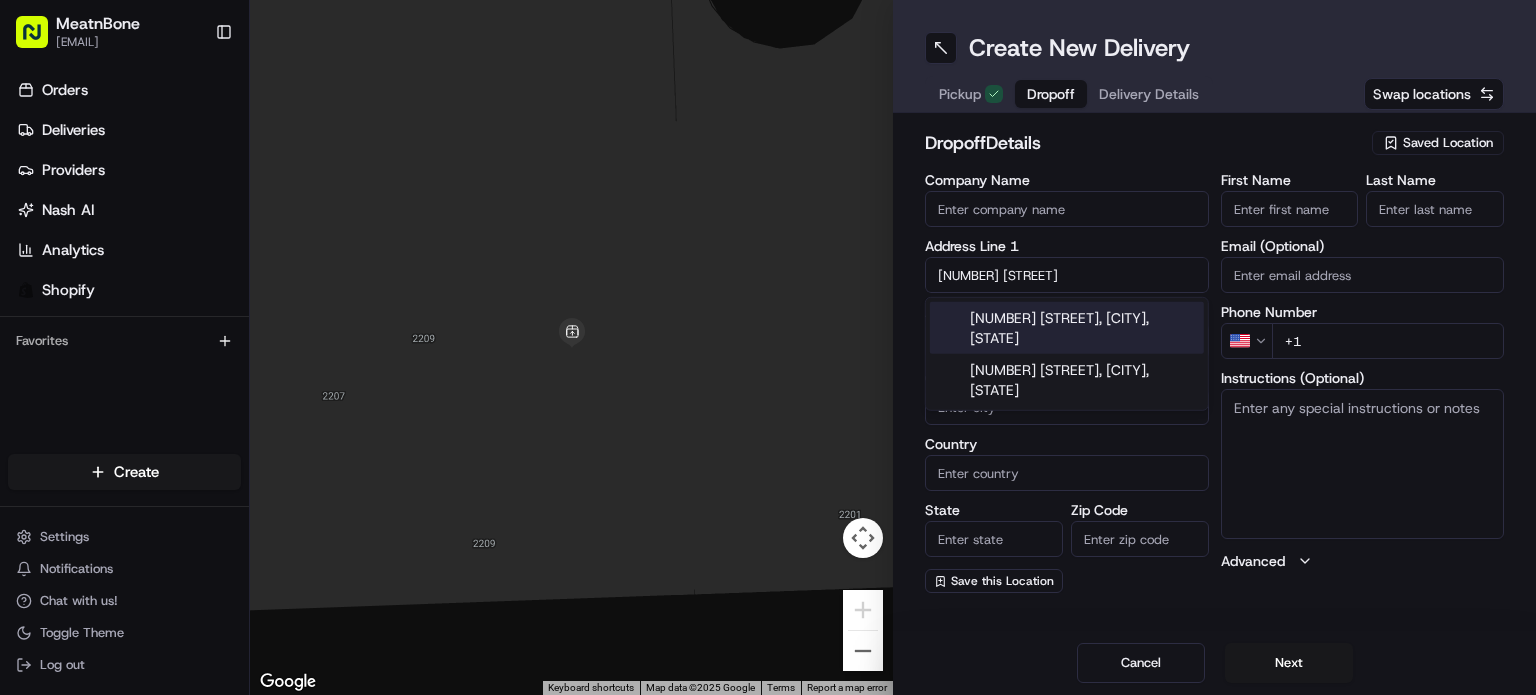 click on "[NUMBER] [STREET], [CITY], [STATE]" at bounding box center (1067, 328) 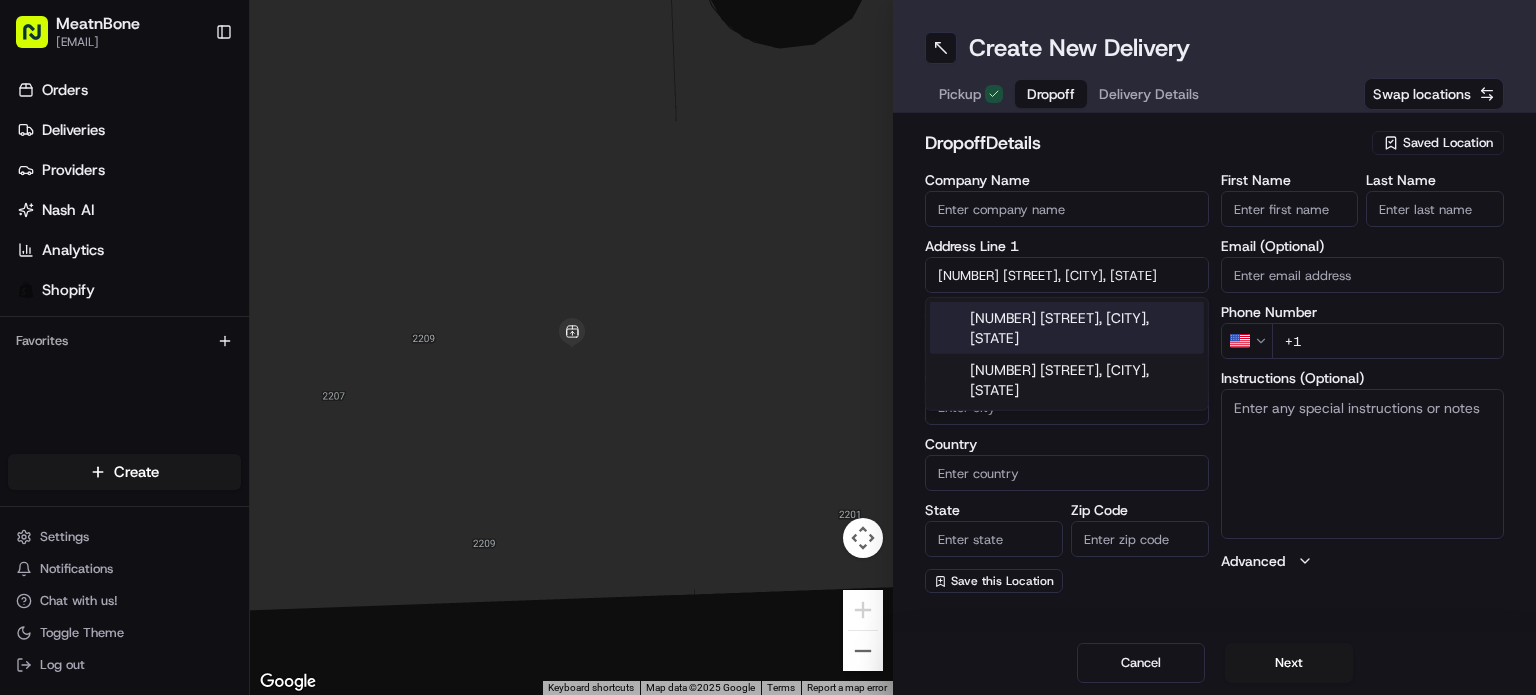 type on "[NUMBER] [STREET], [CITY], [STATE] [ZIP], USA" 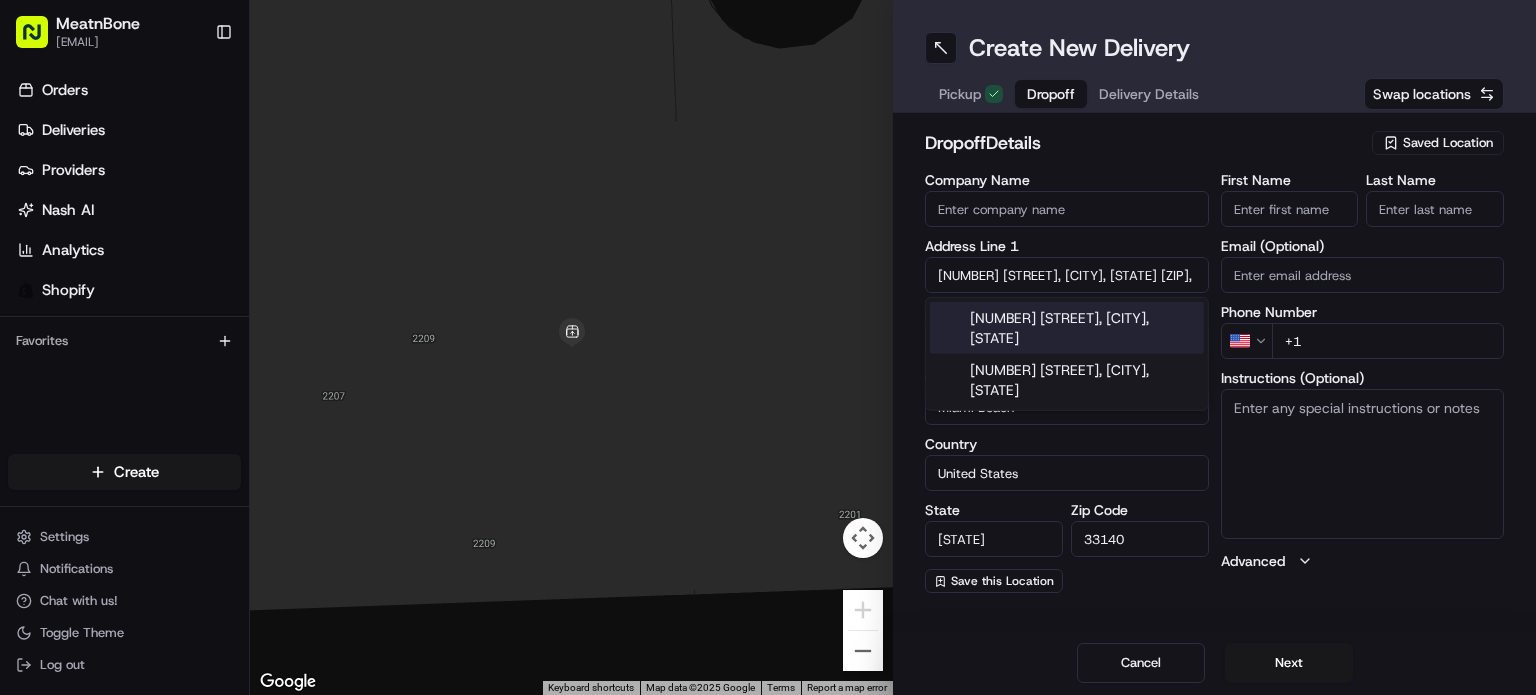 type on "[NUMBER] [STREET]" 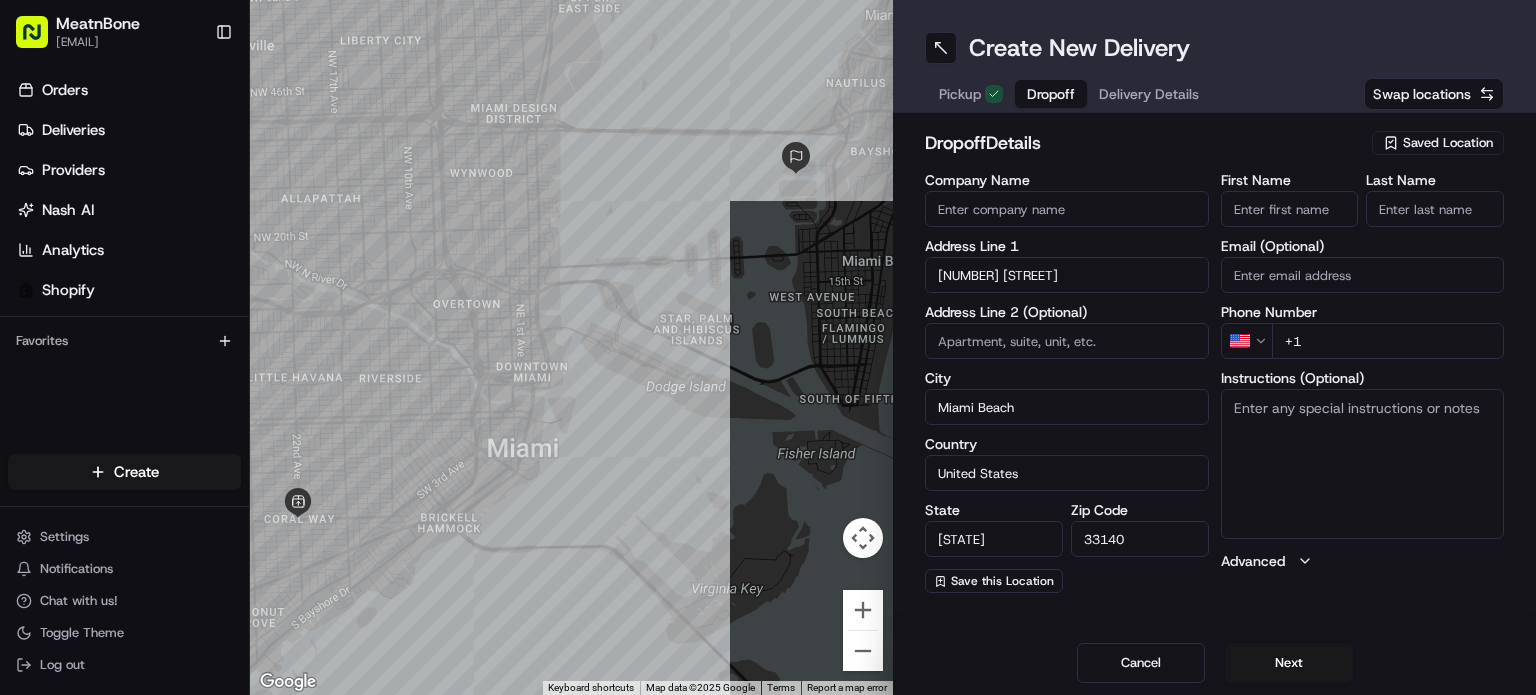 click on "+1" at bounding box center (1388, 341) 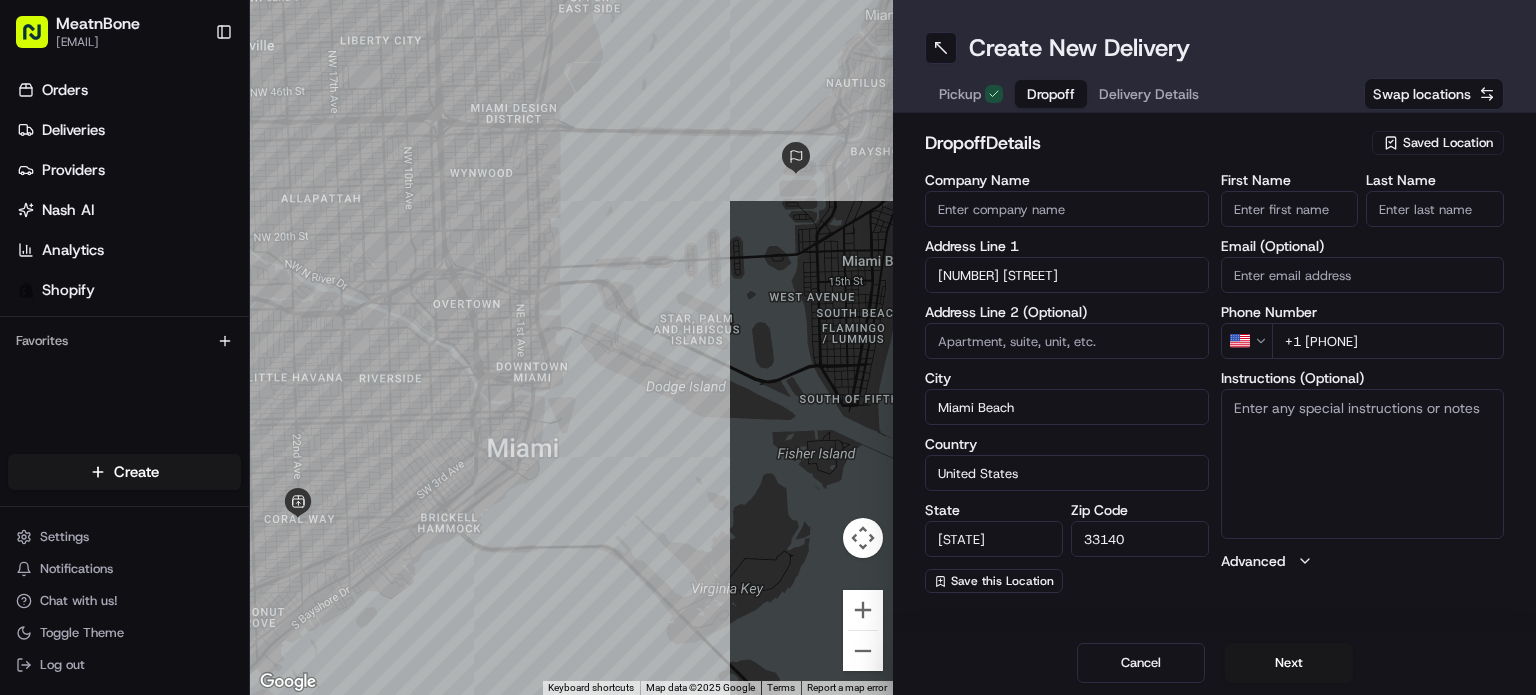 type on "+1 [PHONE]" 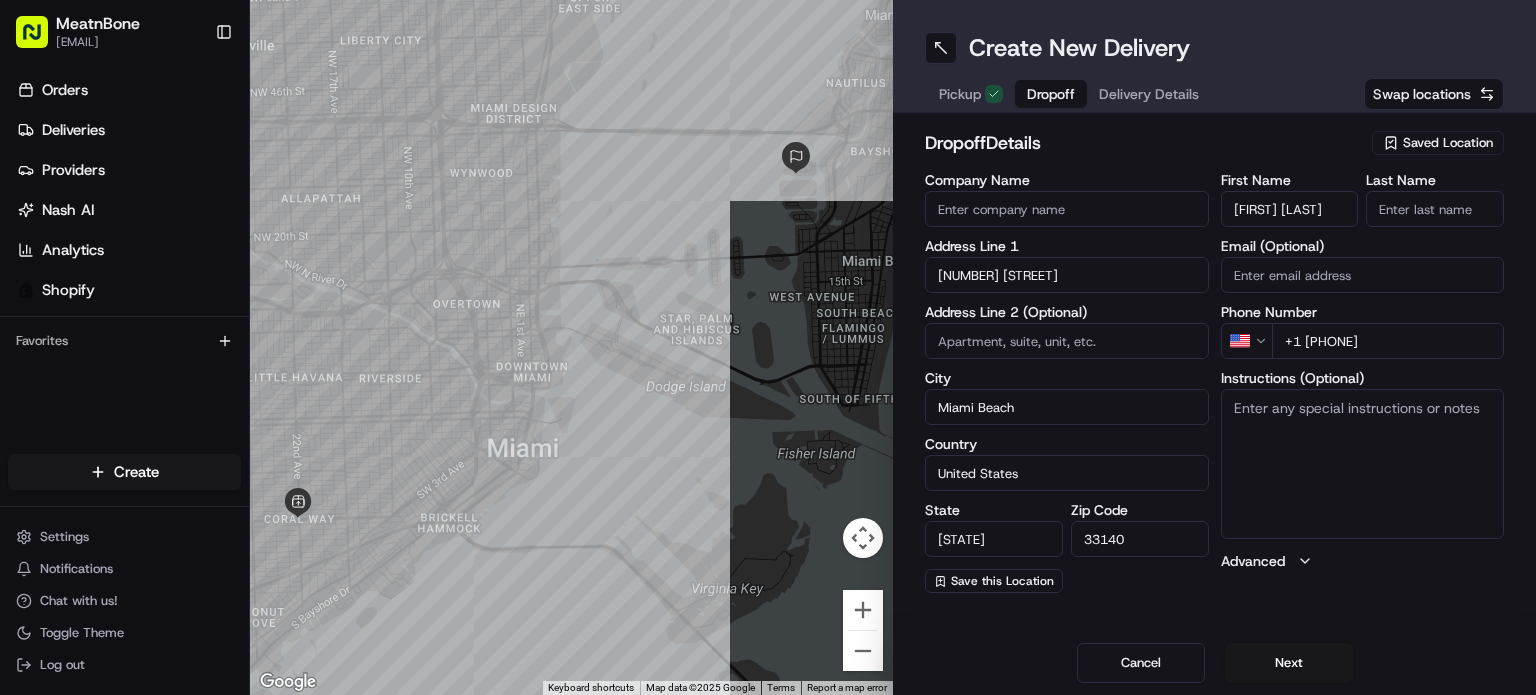 scroll, scrollTop: 0, scrollLeft: 6, axis: horizontal 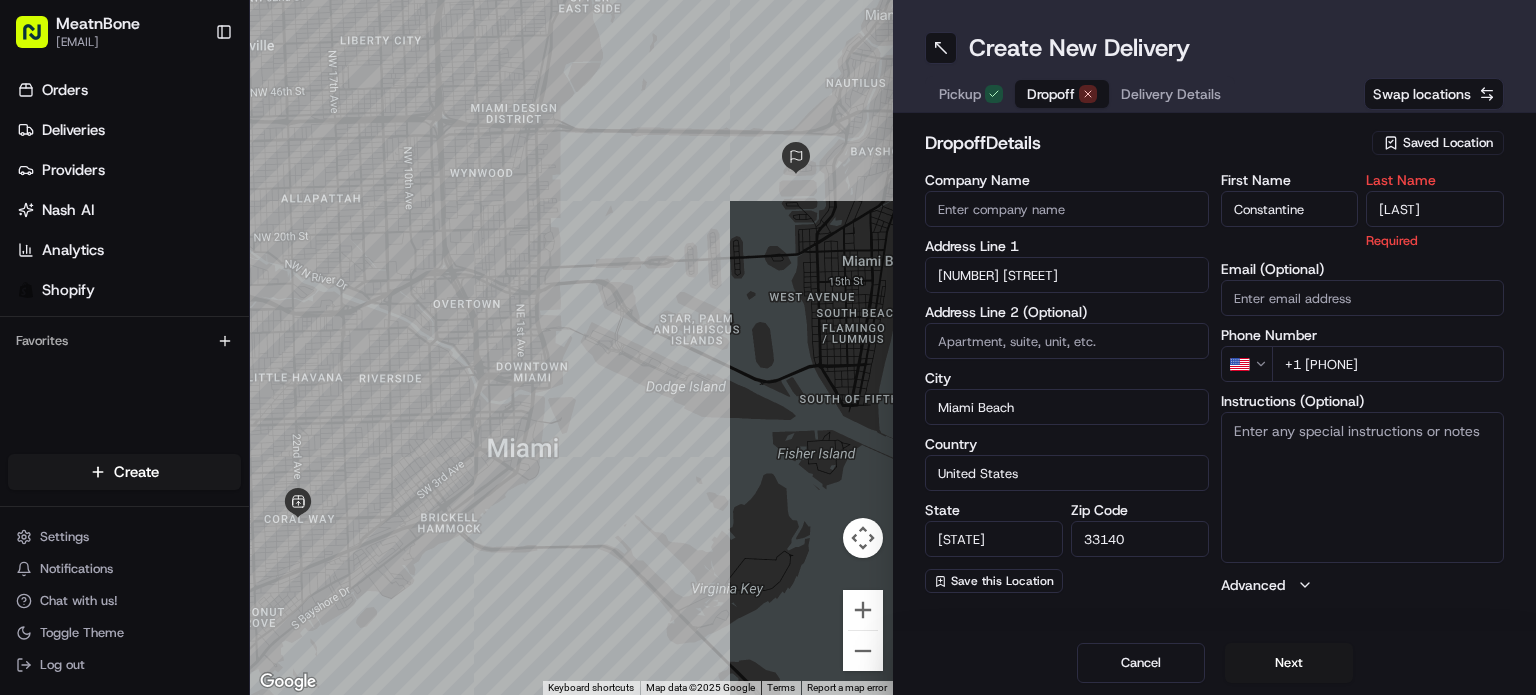 type on "[LAST]" 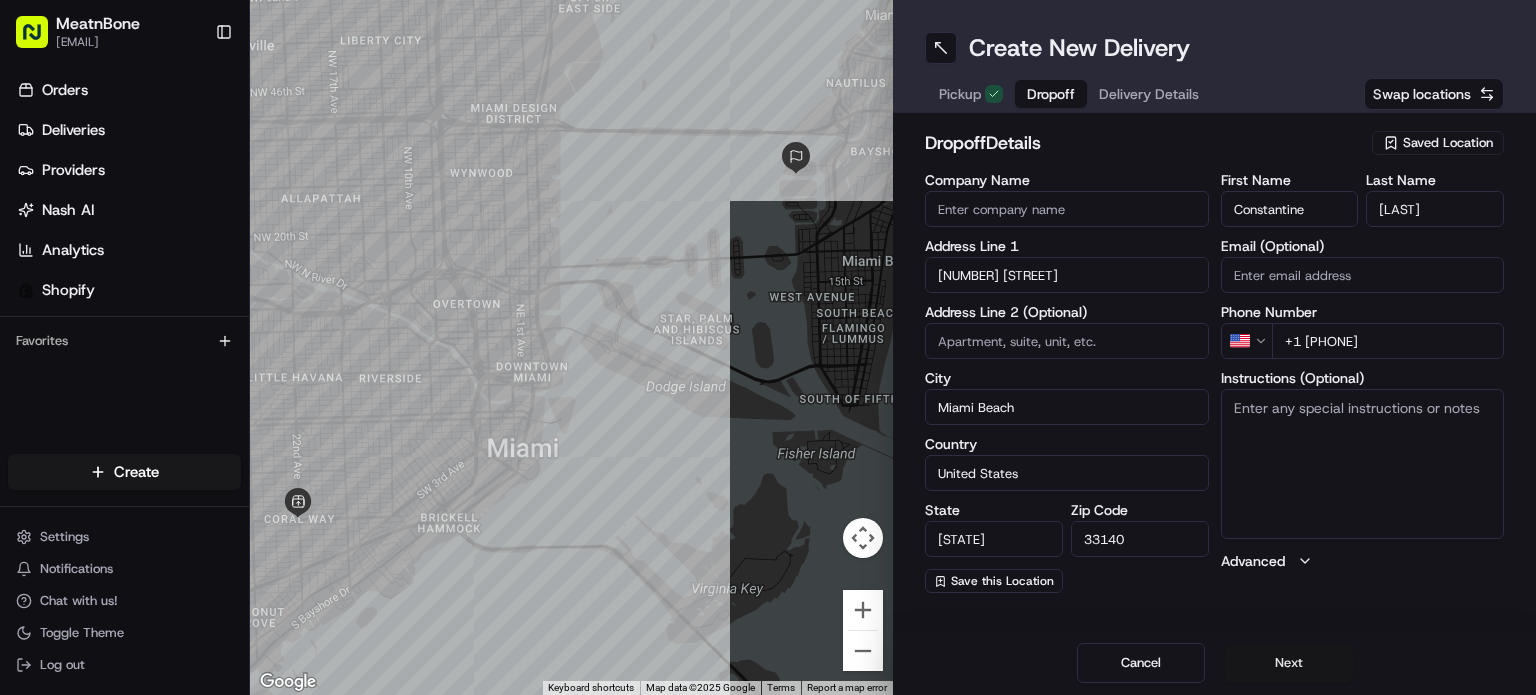 click on "Next" at bounding box center (1289, 663) 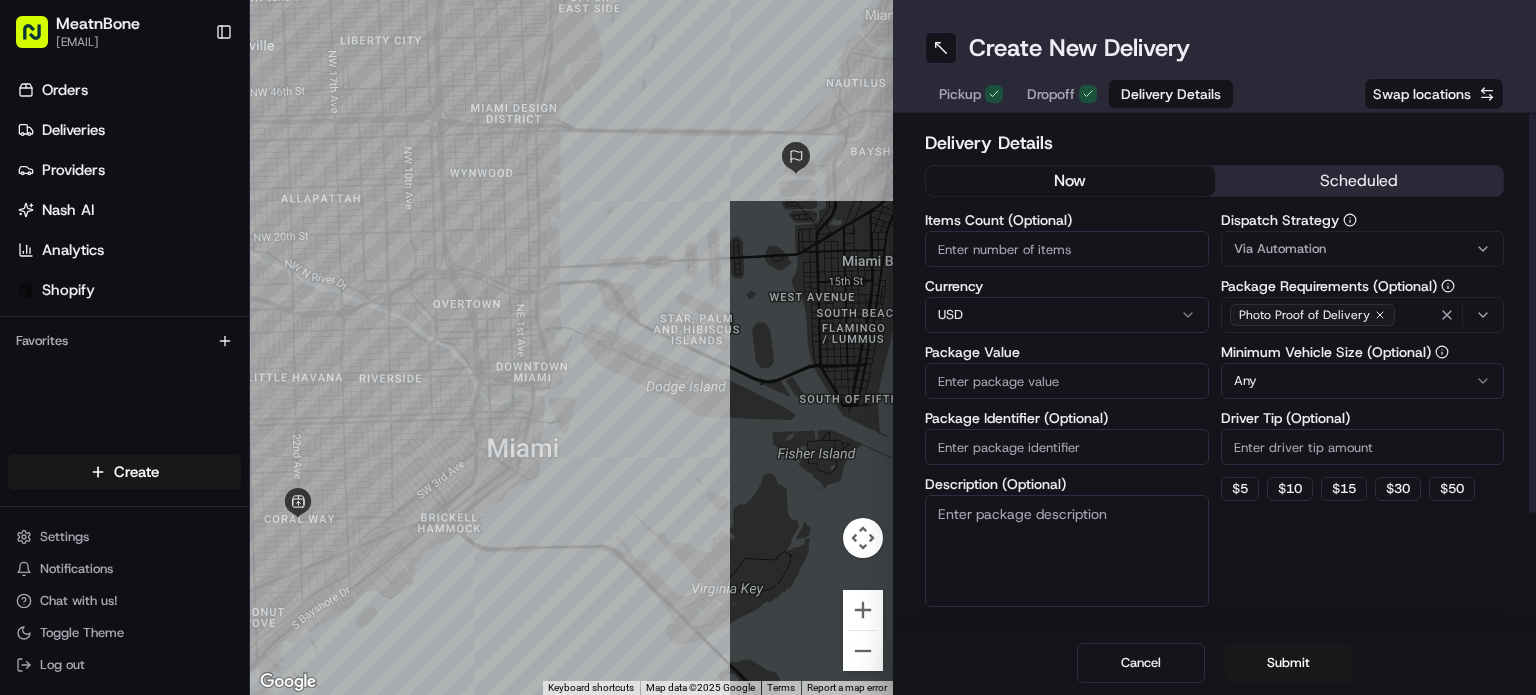click on "Package Value" at bounding box center [1067, 381] 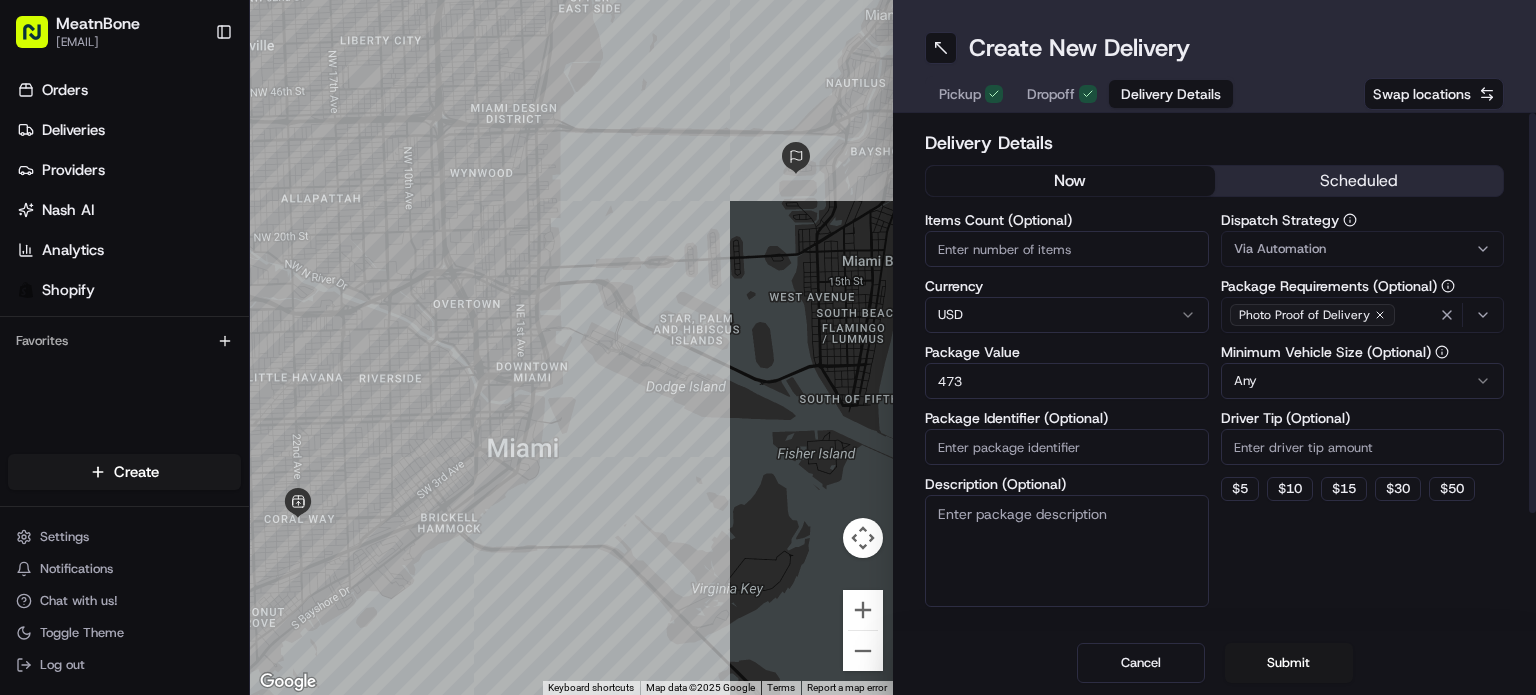 type on "473" 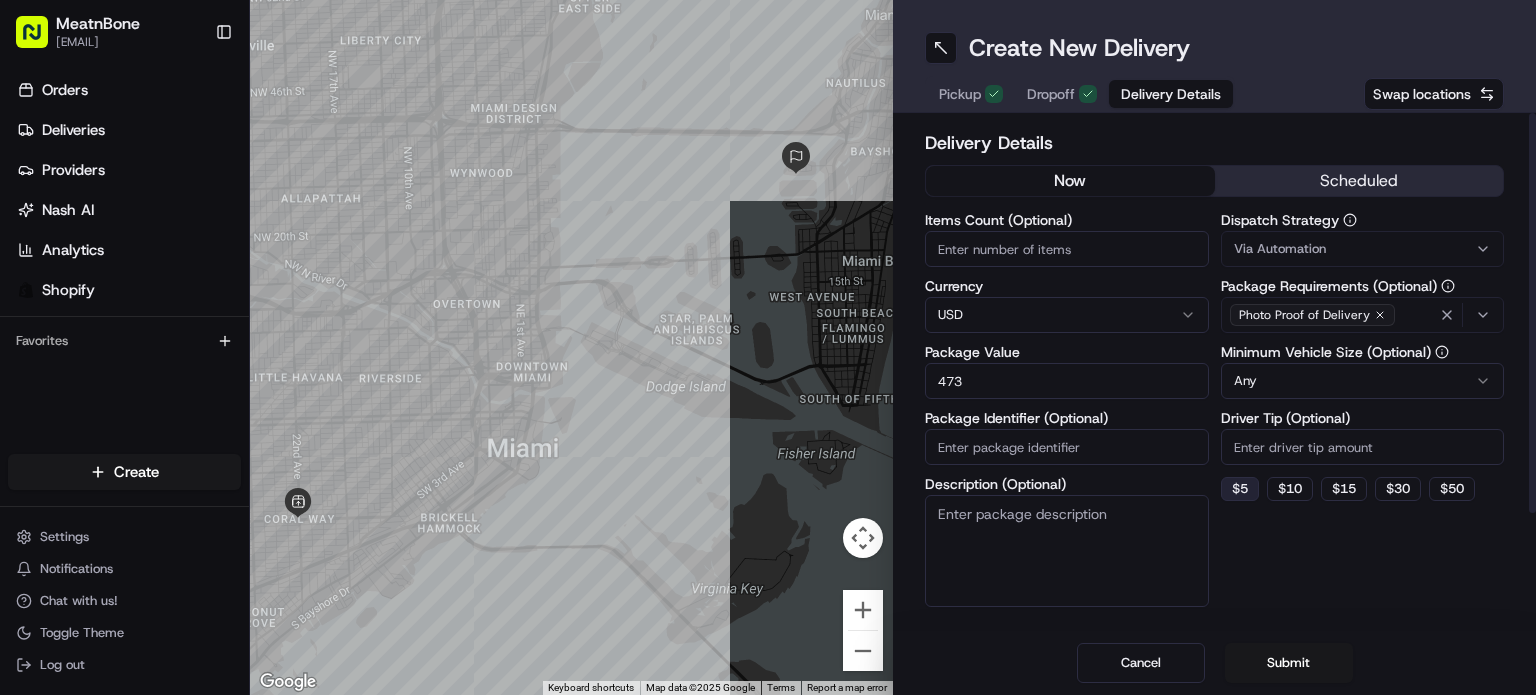 click on "$ 5" at bounding box center (1240, 489) 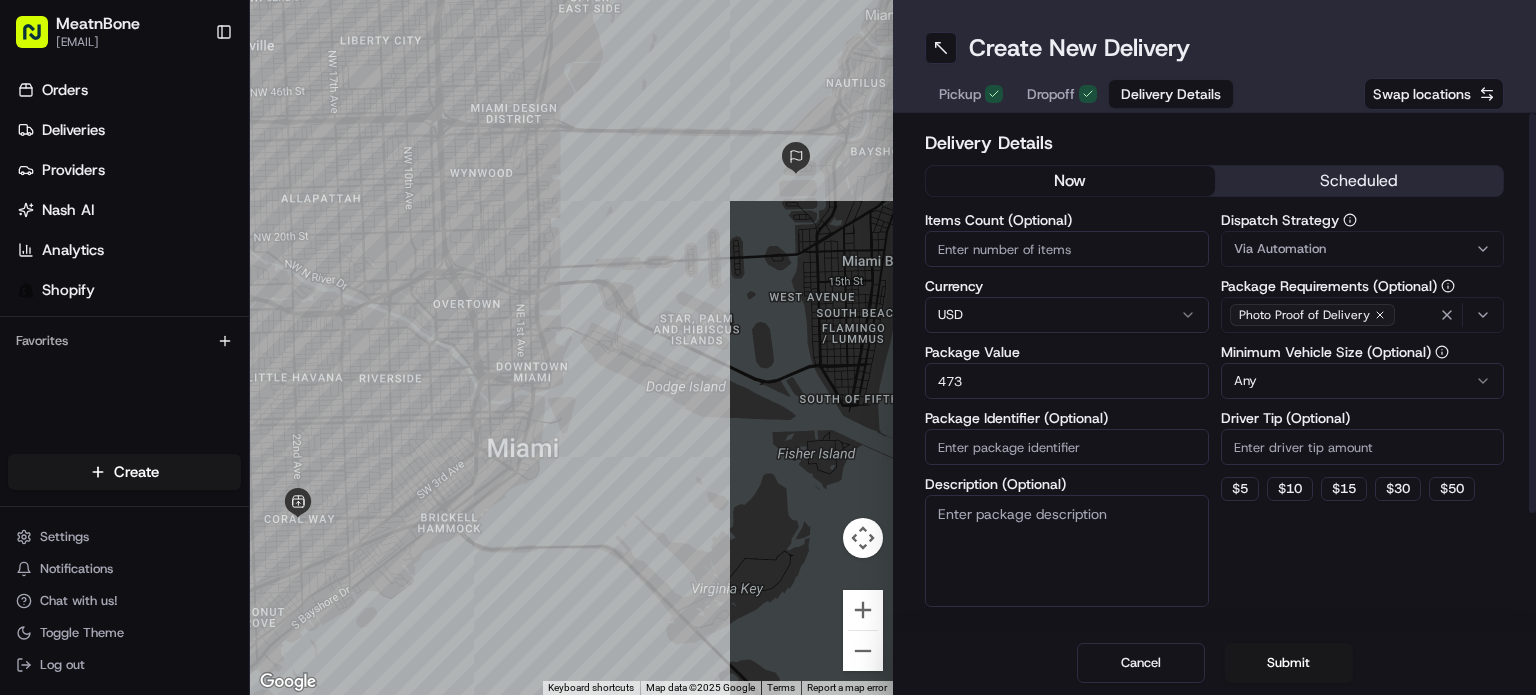 type on "5" 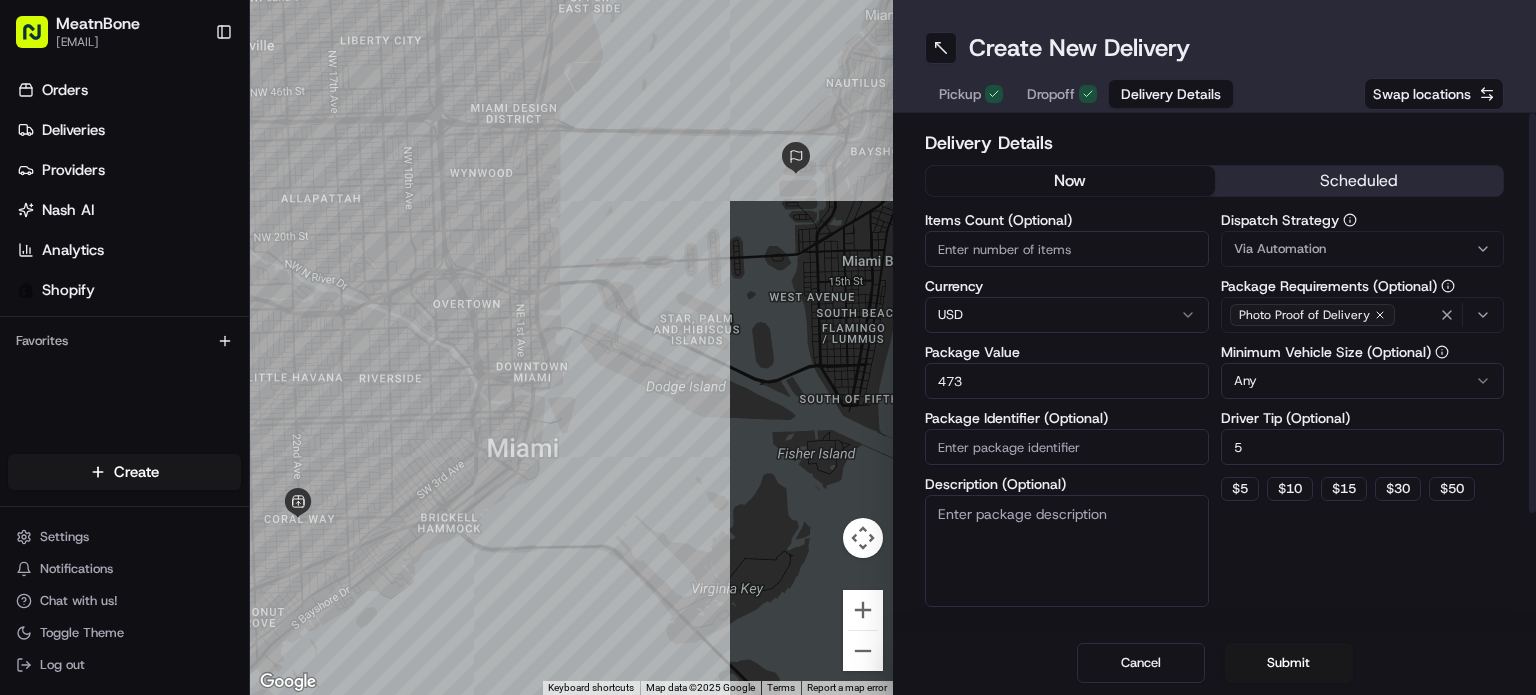 click on "Delivery Details now scheduled Items Count (Optional) Currency USD Package Value 473 Package Identifier (Optional) Description (Optional) Dispatch Strategy Via Automation Package Requirements (Optional) Photo Proof of Delivery Minimum Vehicle Size (Optional) Any Driver Tip (Optional) 5 $ 5 $ 10 $ 15 $ 30 $ 50 Package Items ( 0 ) Total Package Dimensions (Optional) Advanced (Optional)" at bounding box center (1214, 372) 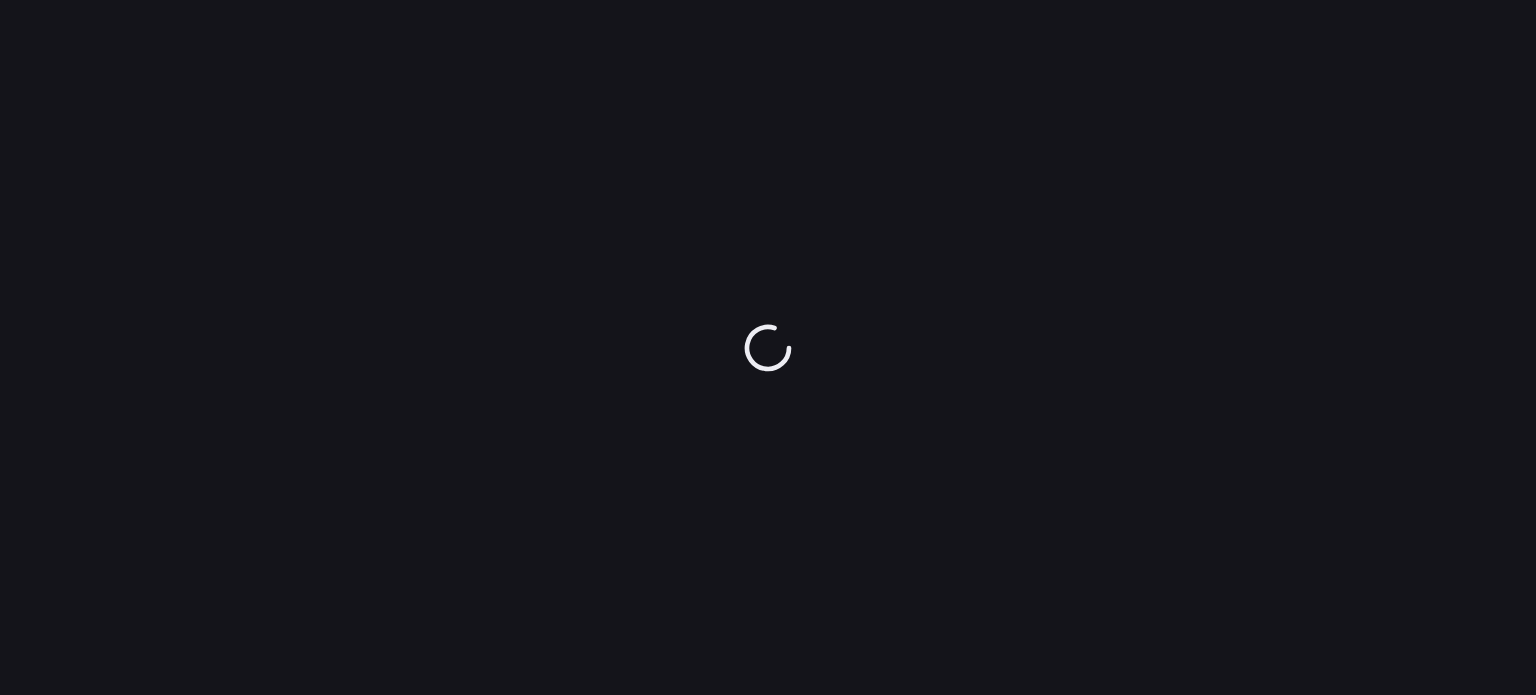 scroll, scrollTop: 0, scrollLeft: 0, axis: both 